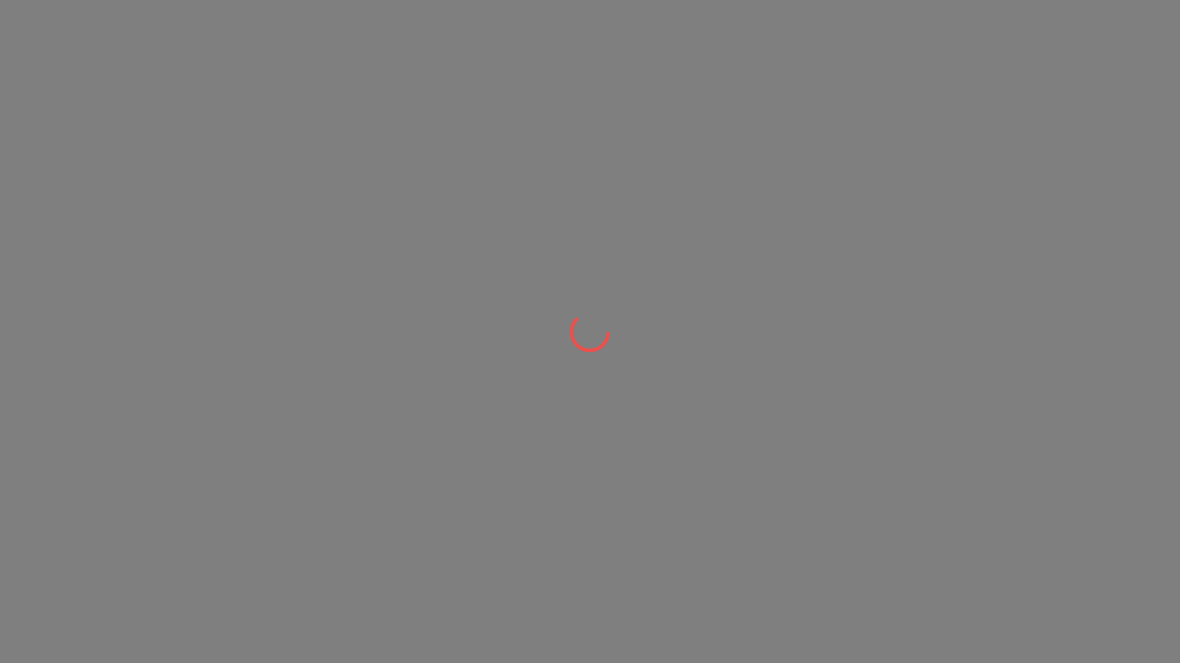 scroll, scrollTop: 0, scrollLeft: 0, axis: both 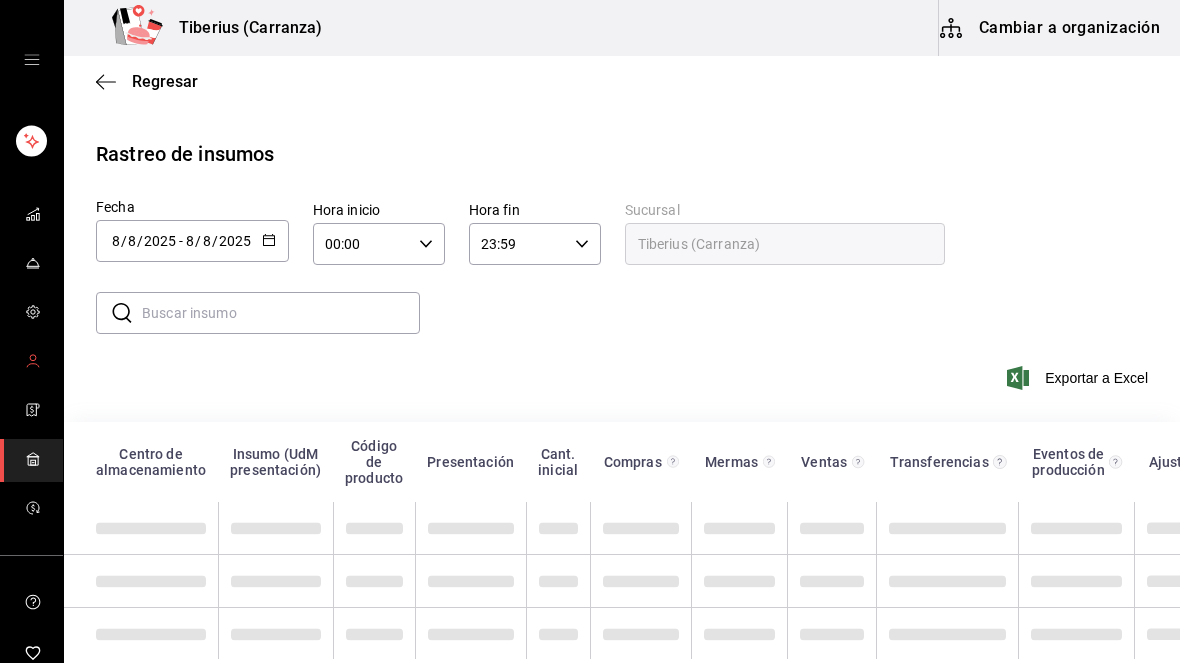 click at bounding box center (33, 362) 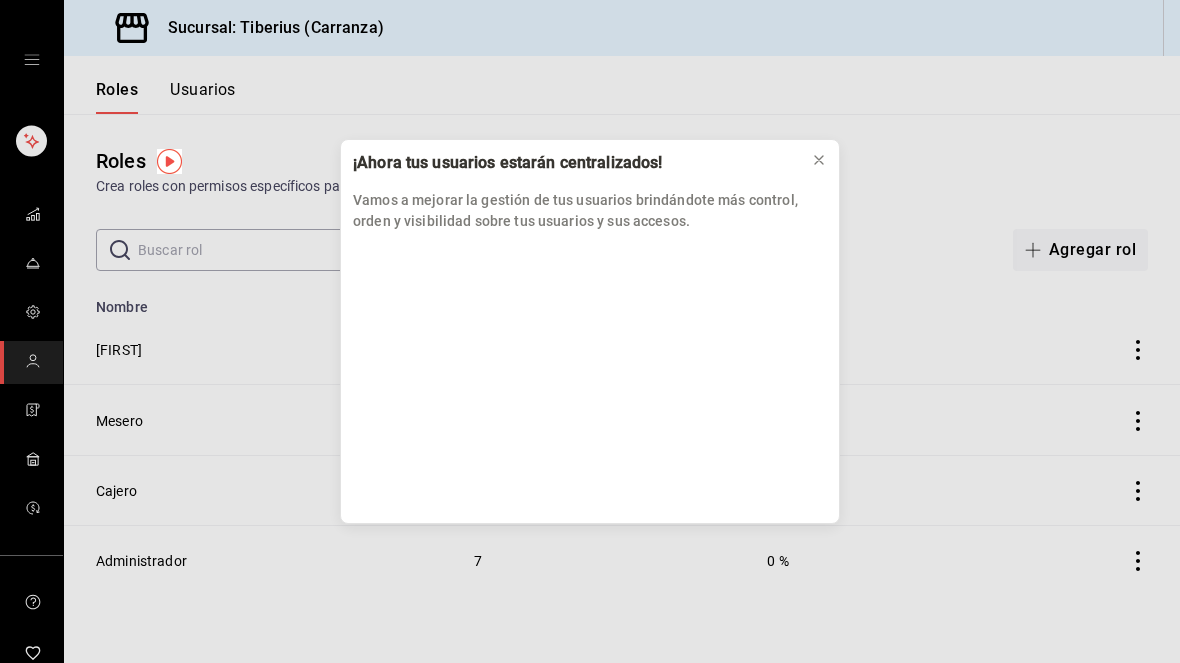 click at bounding box center [819, 160] 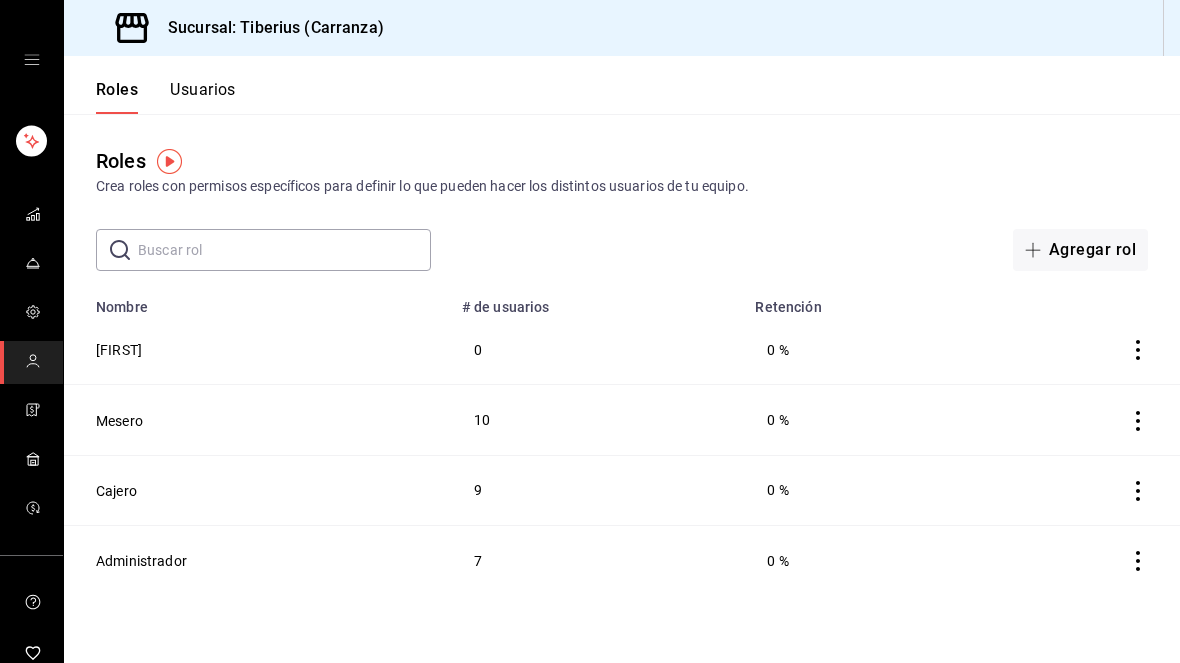 click 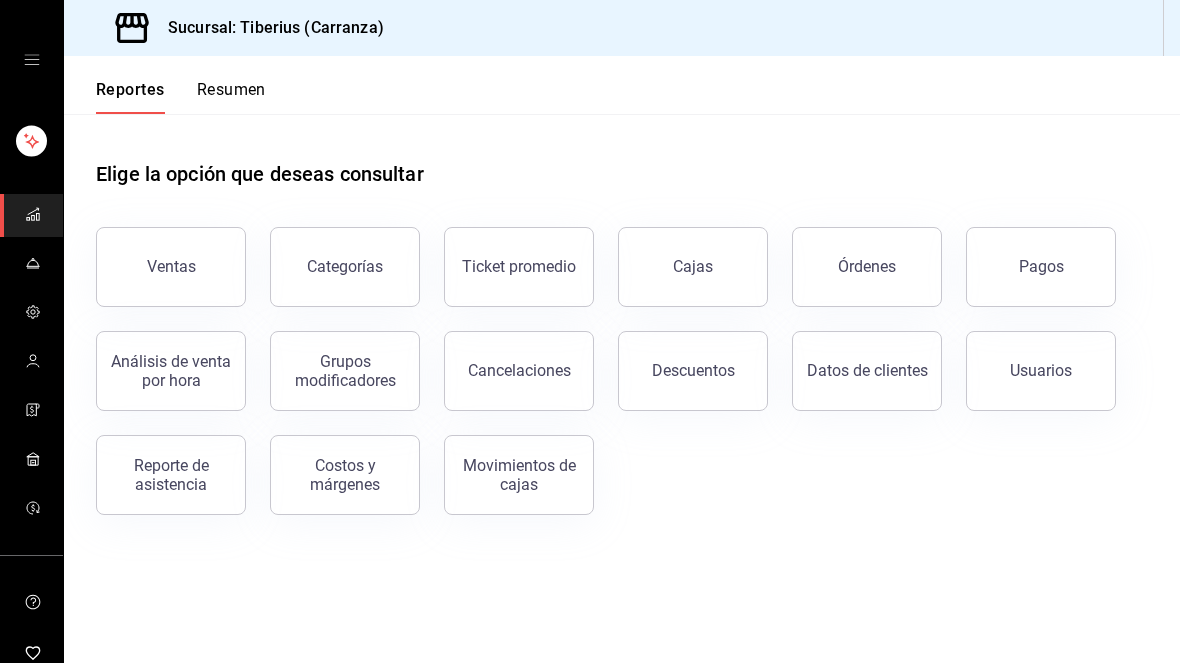 click on "Usuarios" at bounding box center [1041, 371] 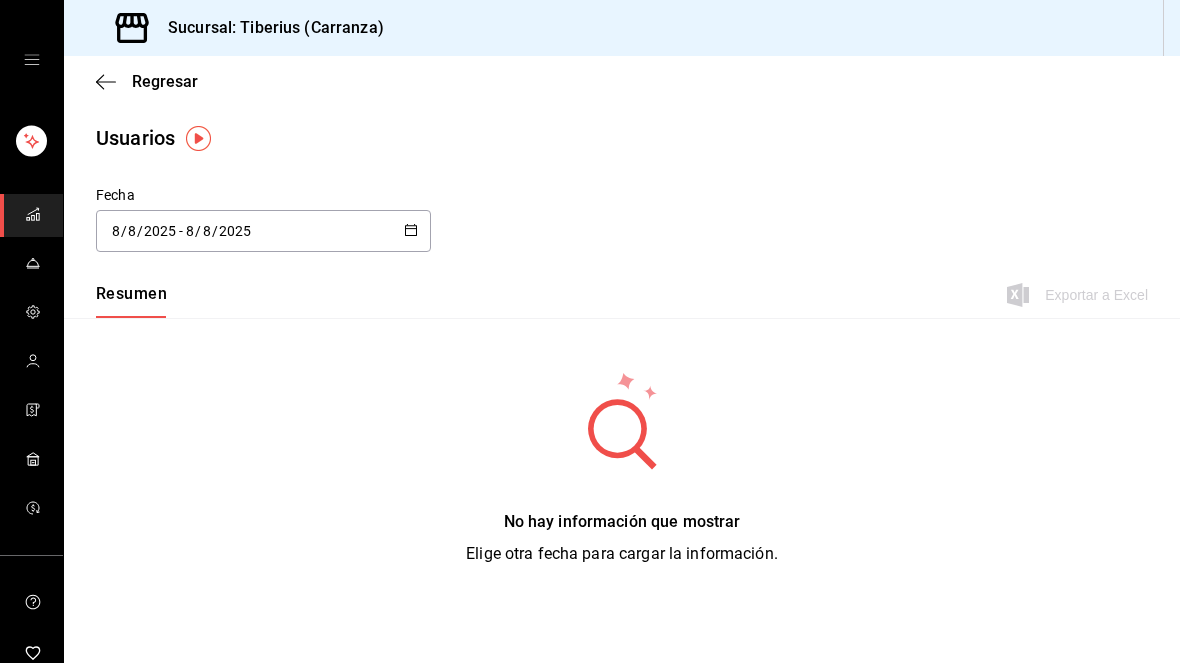 click on "Usuarios" at bounding box center (622, 138) 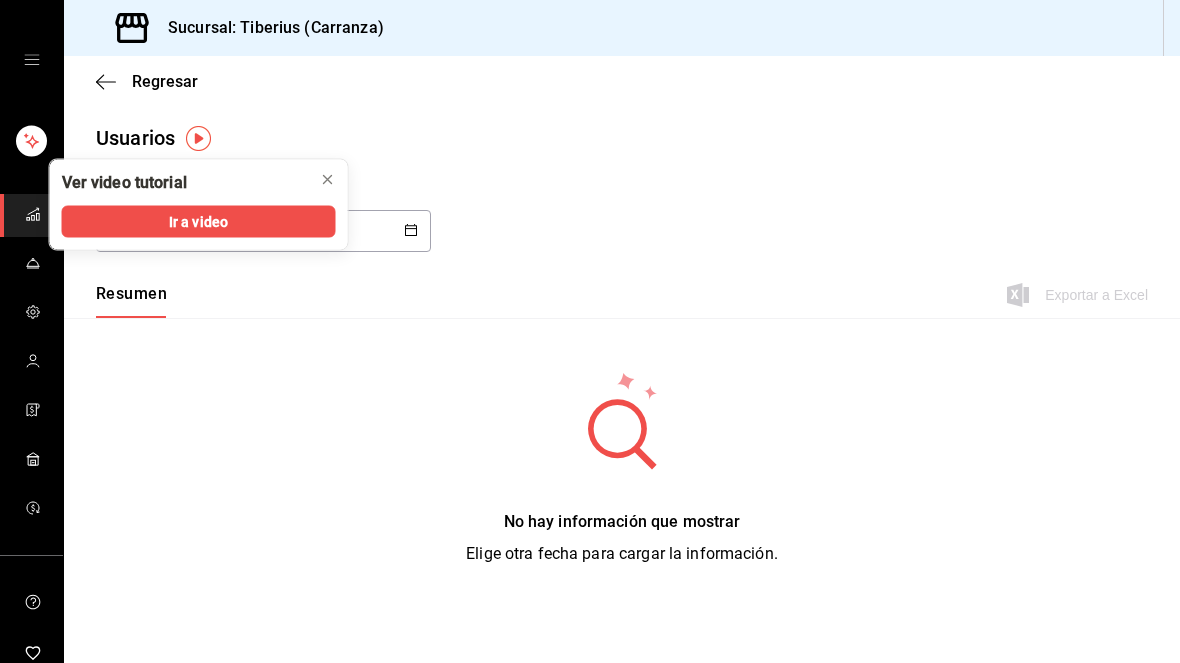 click at bounding box center [198, 138] 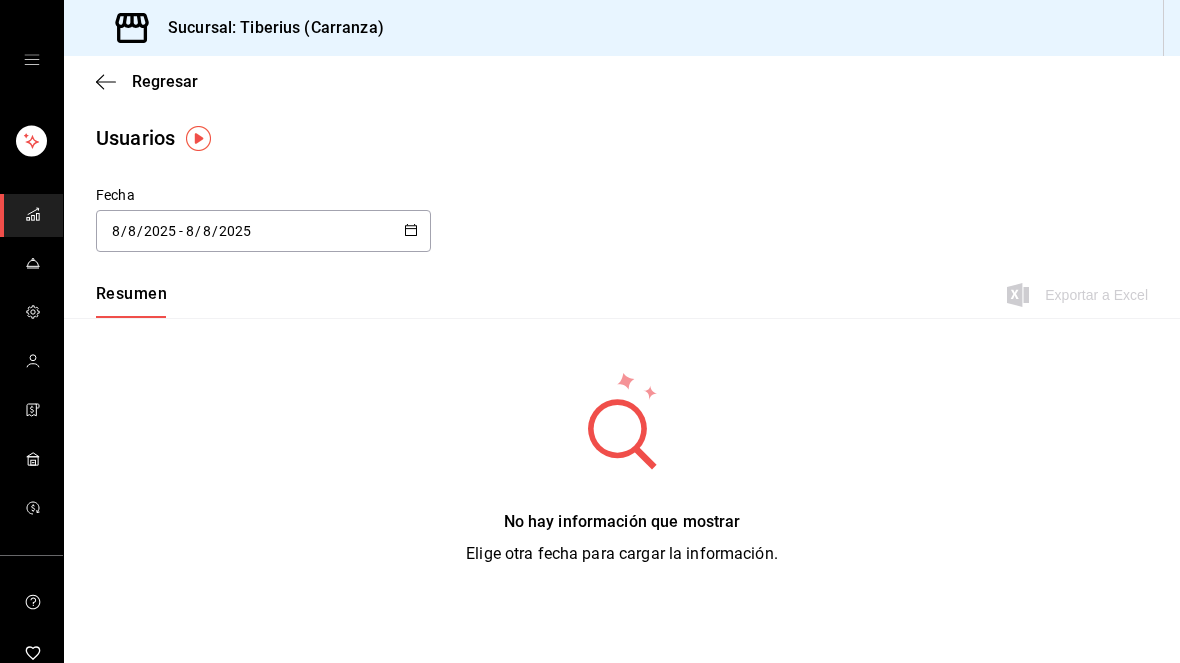 click 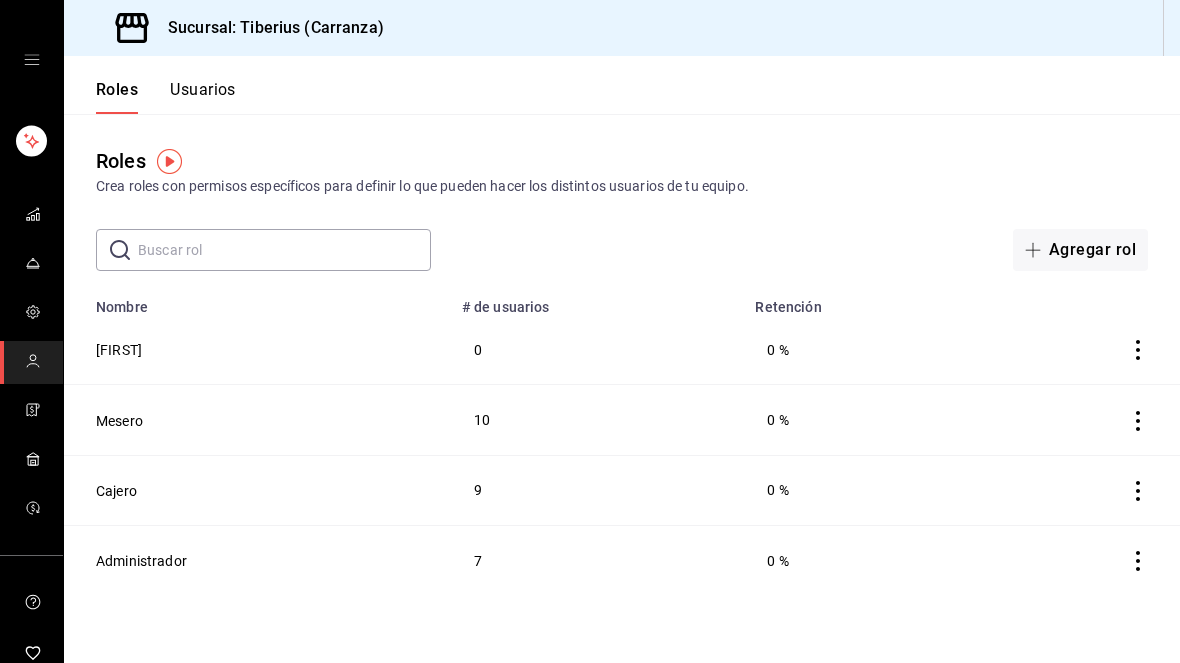 click on "Usuarios" at bounding box center (203, 97) 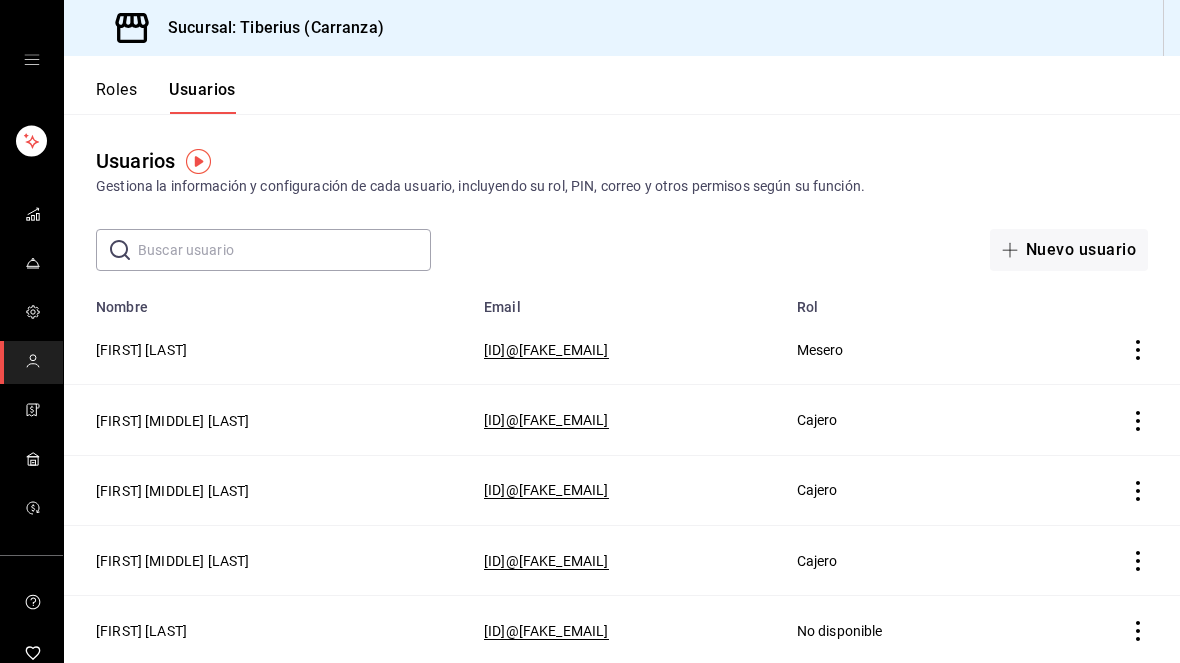 click on "[FIRST] [LAST]" at bounding box center [141, 350] 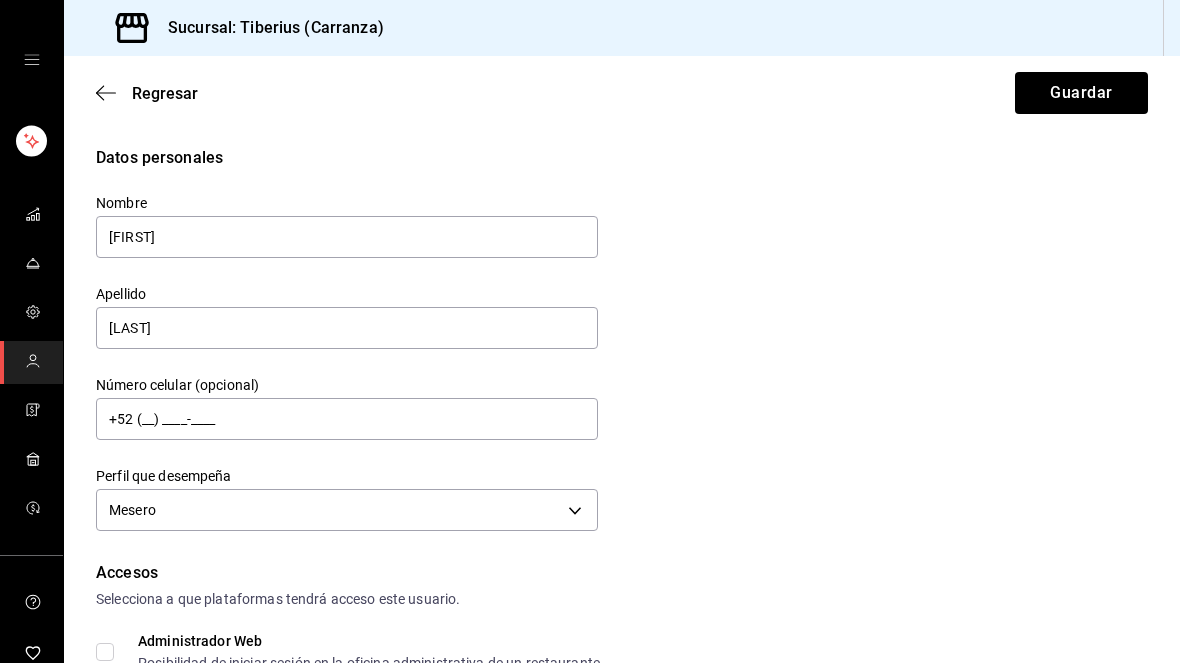 scroll, scrollTop: 0, scrollLeft: 0, axis: both 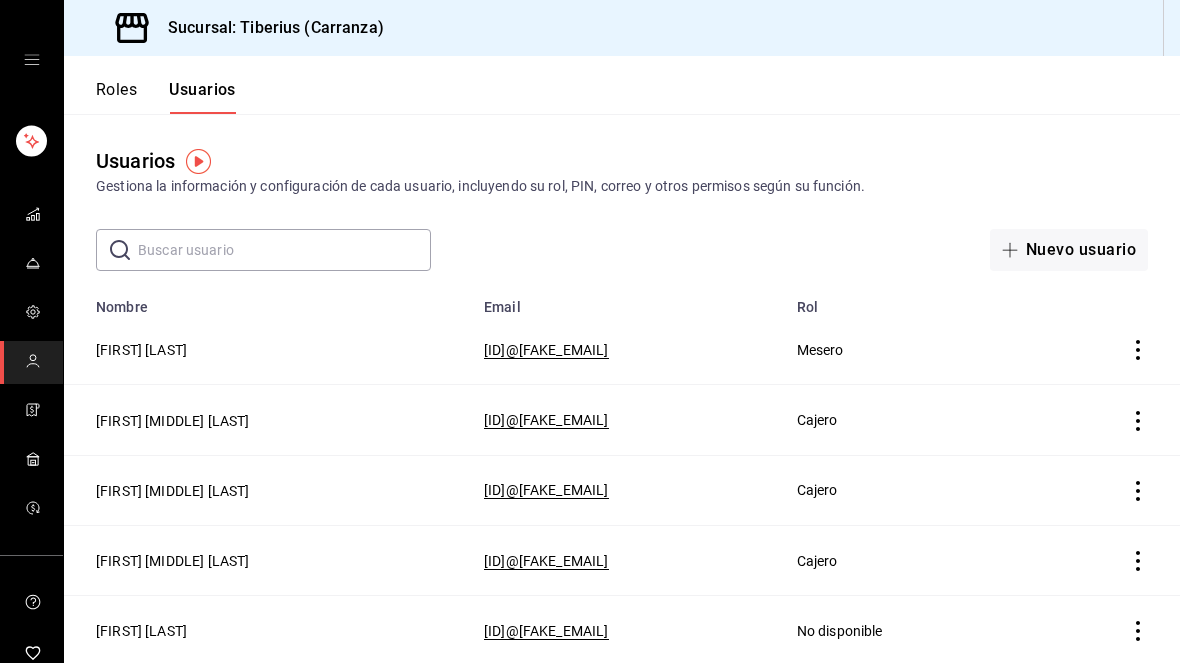 click at bounding box center (33, 215) 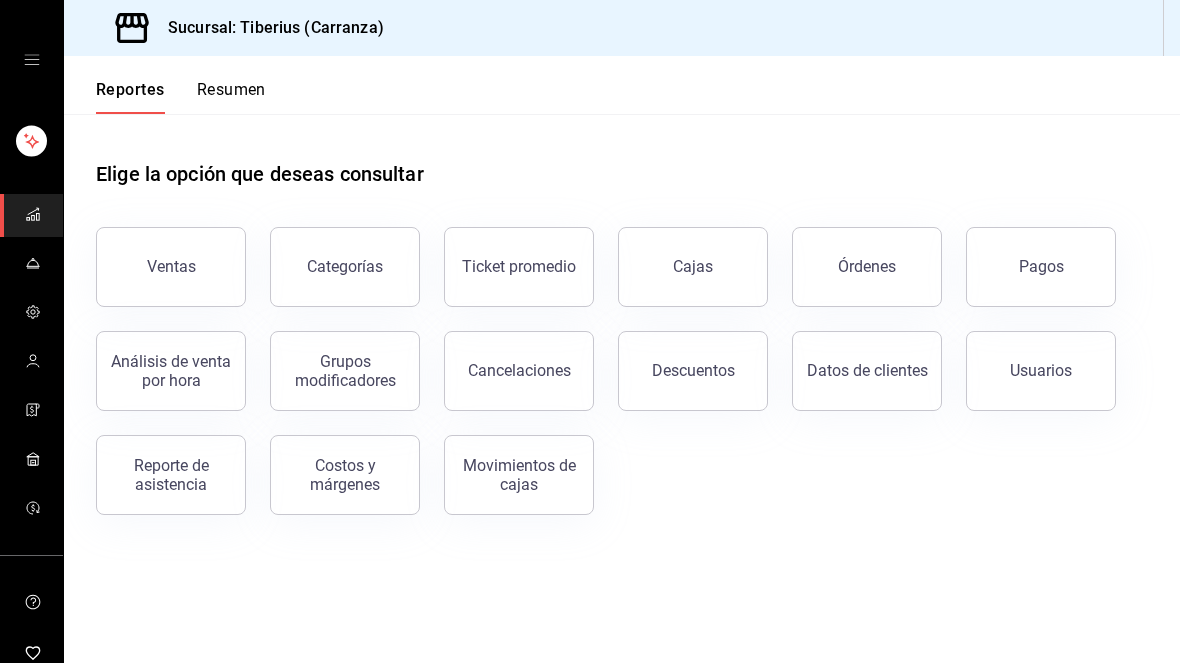click on "Usuarios" at bounding box center [1041, 371] 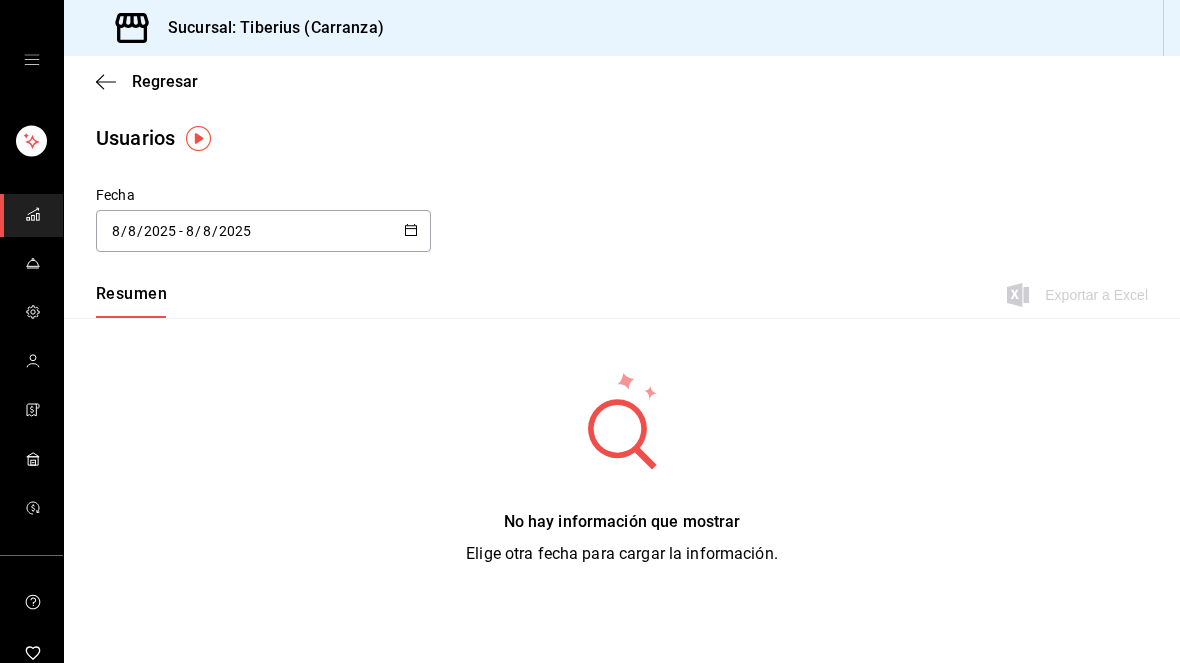 click on "8" at bounding box center [132, 231] 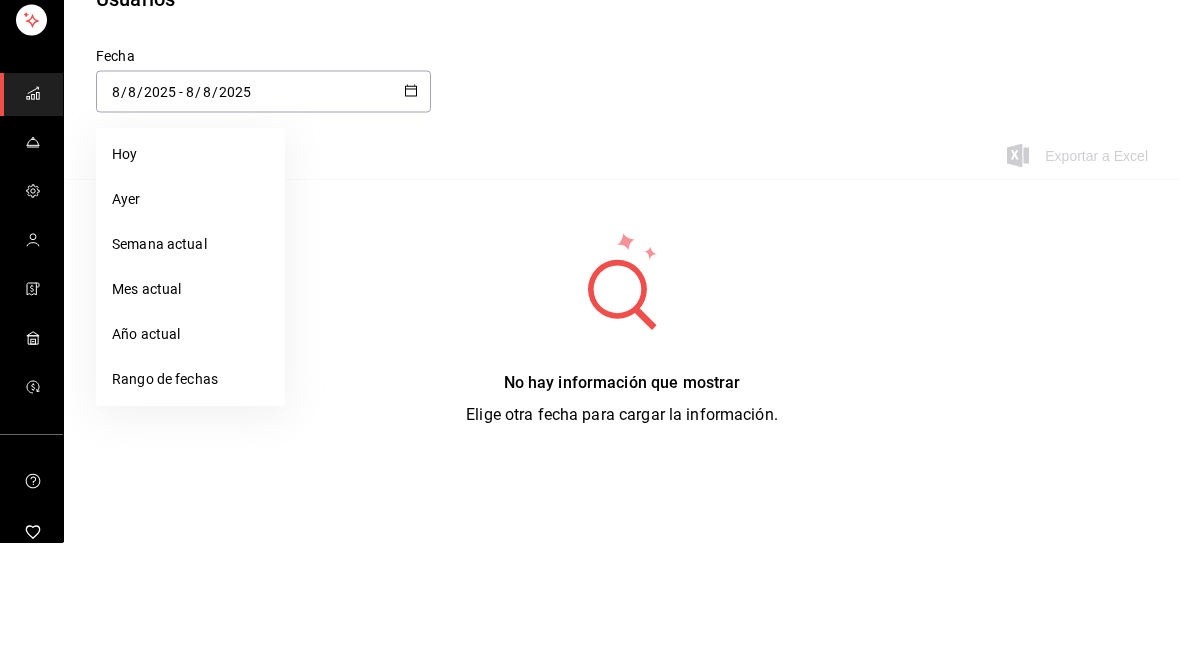 scroll, scrollTop: 19, scrollLeft: 0, axis: vertical 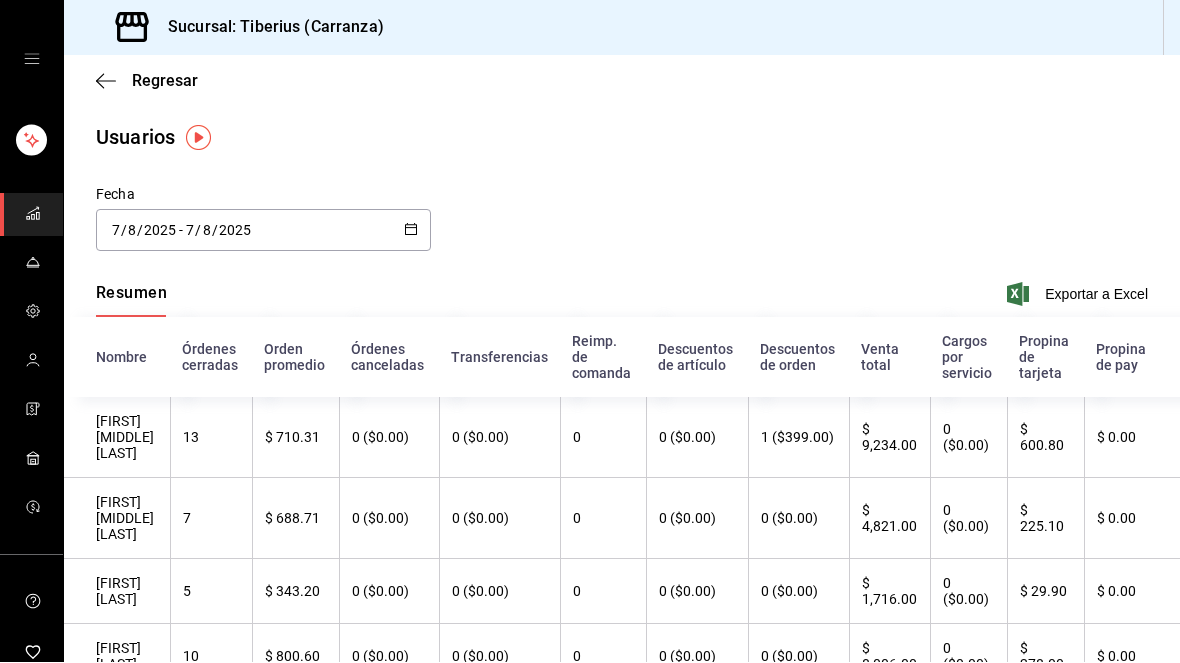 click on "8" at bounding box center [132, 231] 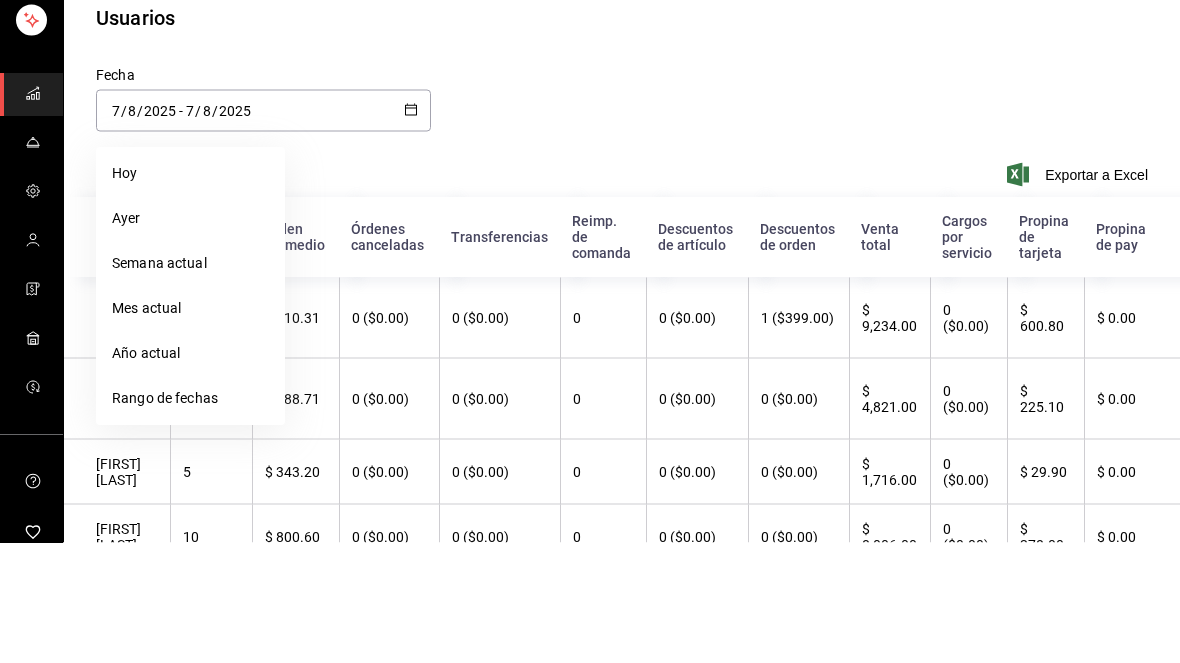 click on "Fecha [DATE] [DATE] - [DATE] [DATE] Hoy Ayer Semana actual Mes actual Año actual Rango de fechas" at bounding box center [622, 230] 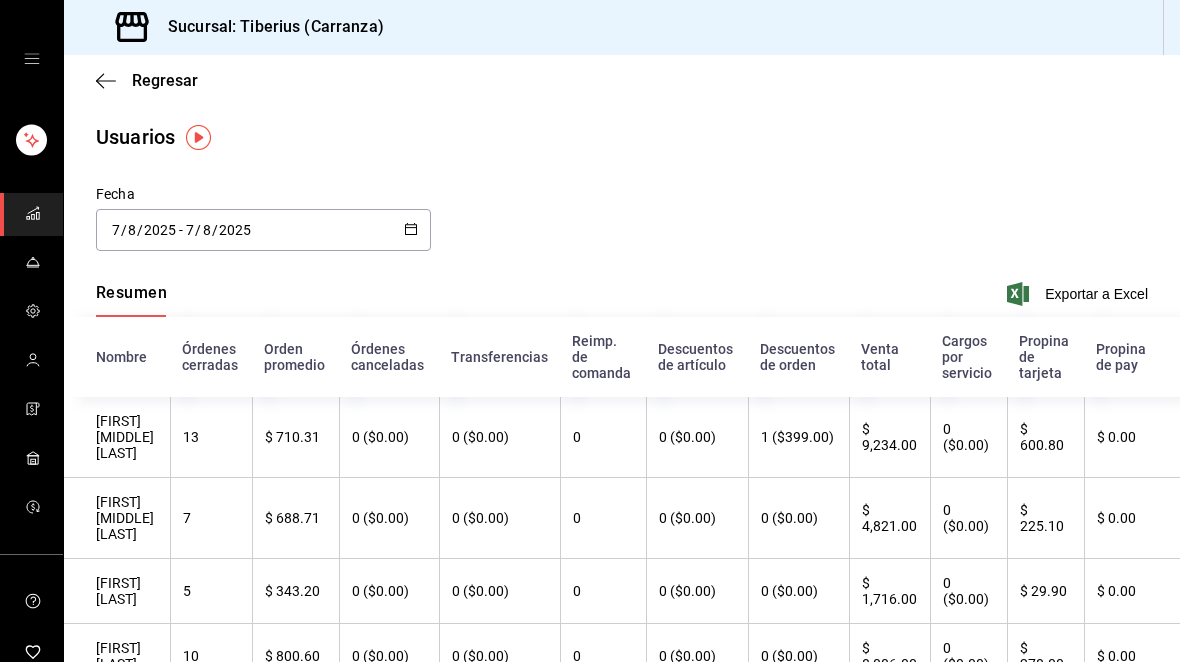 click on "2025" at bounding box center [160, 231] 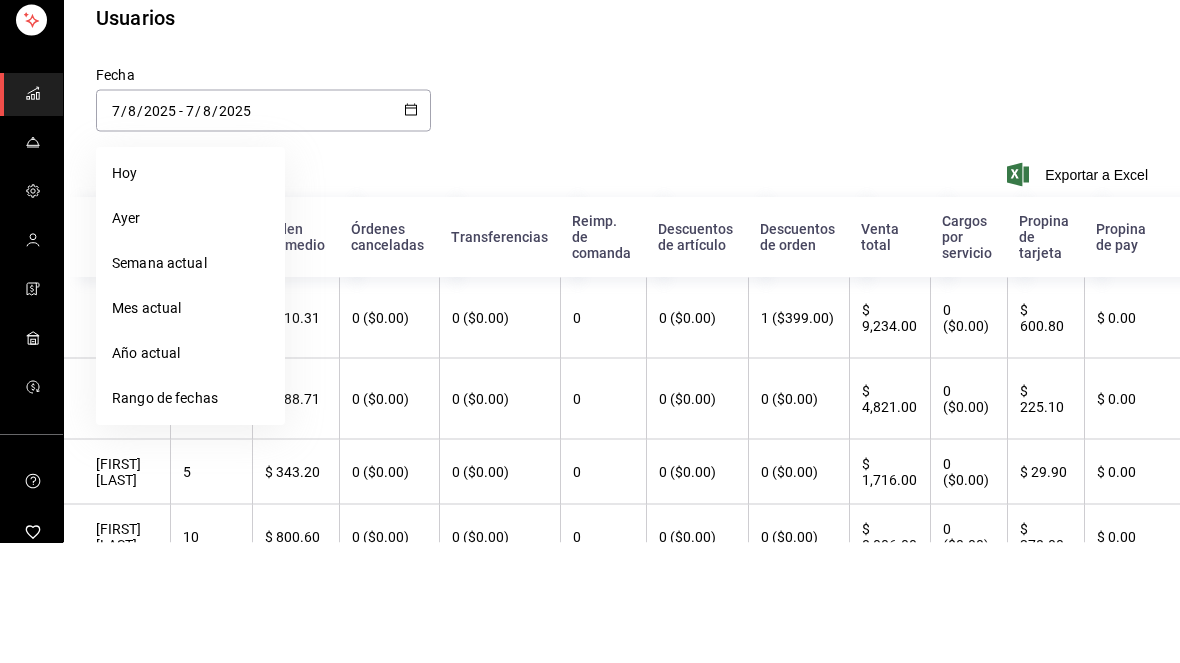 click on "Fecha [DATE] [DATE] - [DATE] [DATE] Hoy Ayer Semana actual Mes actual Año actual Rango de fechas [MONTH] [YEAR] lun mar mié jue vie sáb dom 28 29 30 31 1 2 3 4 5 6 7 8 9 10 11 12 13 14 15 16 17 18 19 20 21 22 23 24 25 26 27 28 29 30 31" at bounding box center [622, 230] 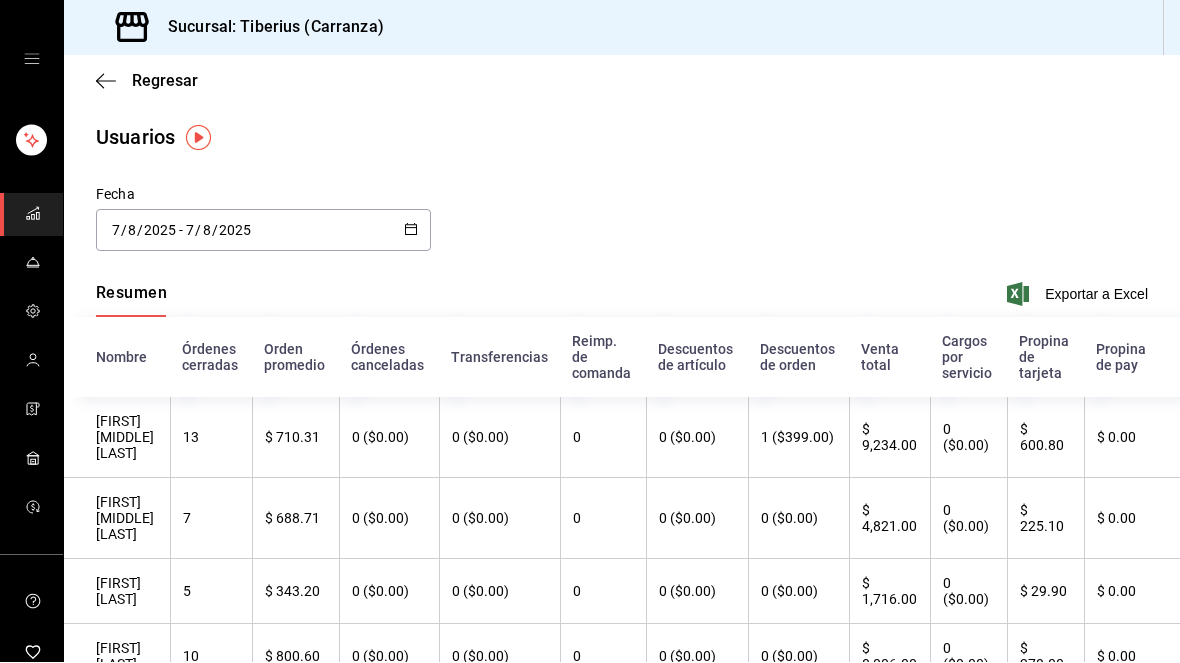 click on "2025-08-07 7 / 8 / 2025 - 2025-08-07 7 / 8 / 2025" at bounding box center [263, 231] 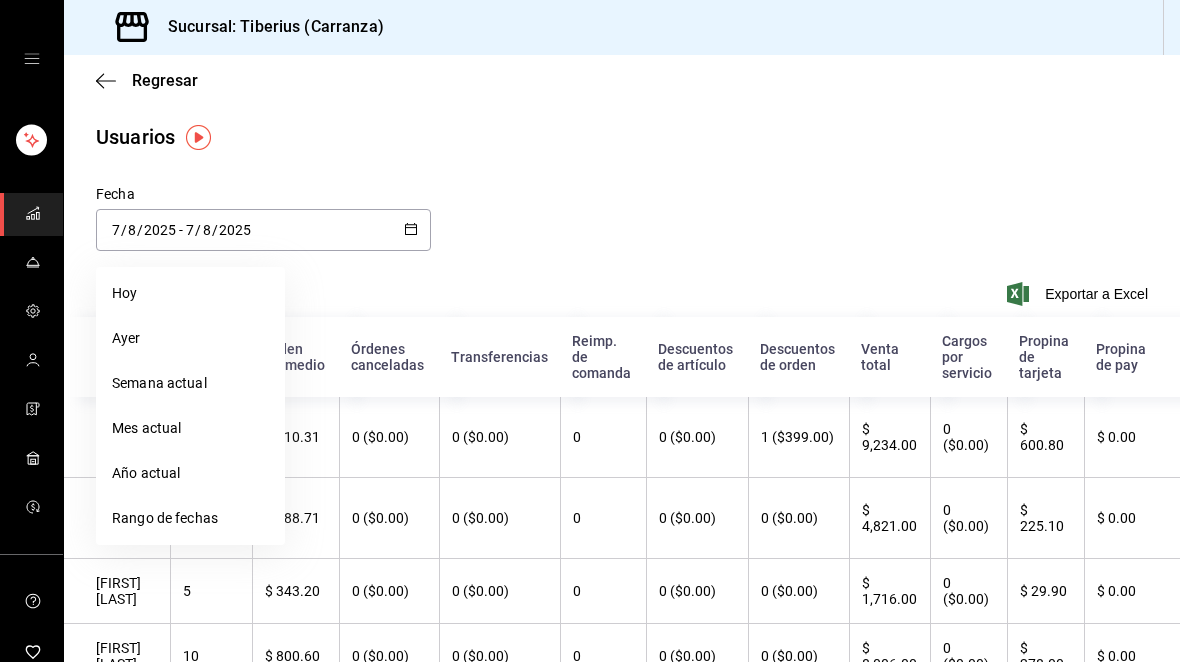 click on "Rango de fechas" at bounding box center (190, 519) 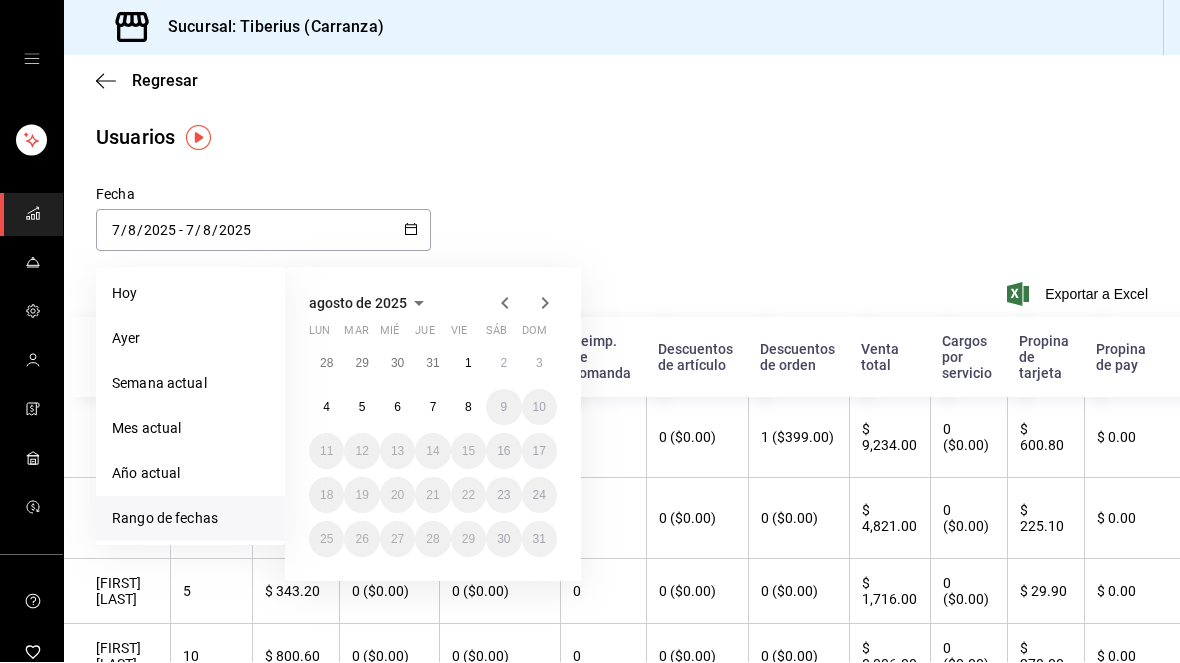 click on "4" at bounding box center [326, 408] 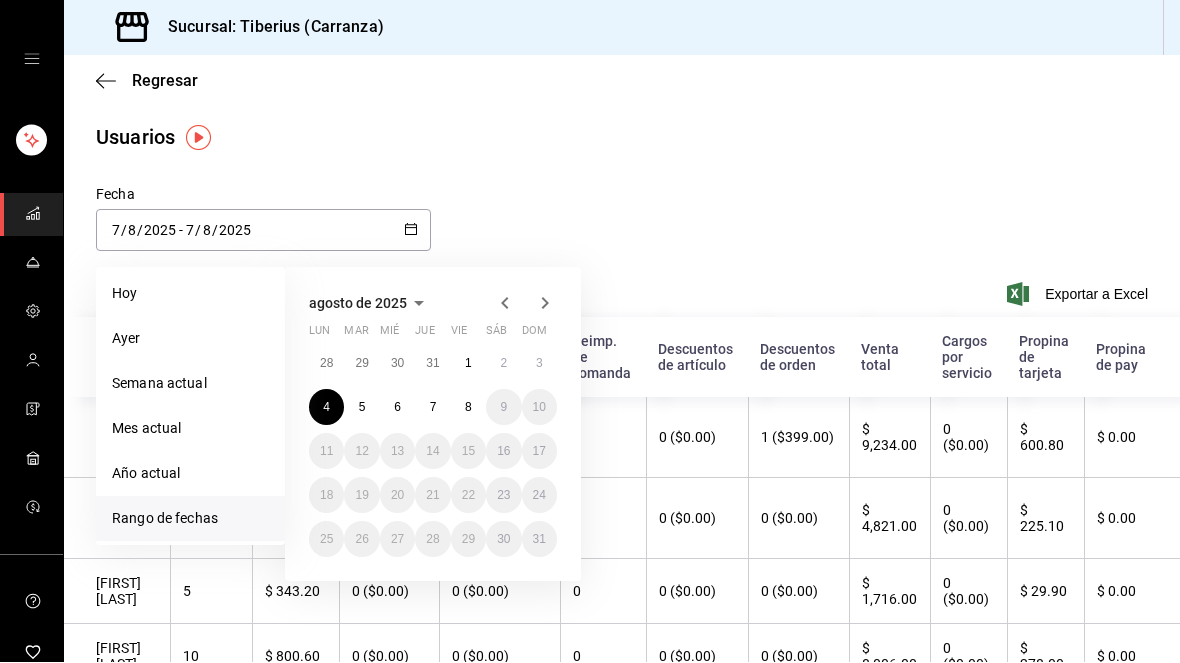 click on "8" at bounding box center (468, 408) 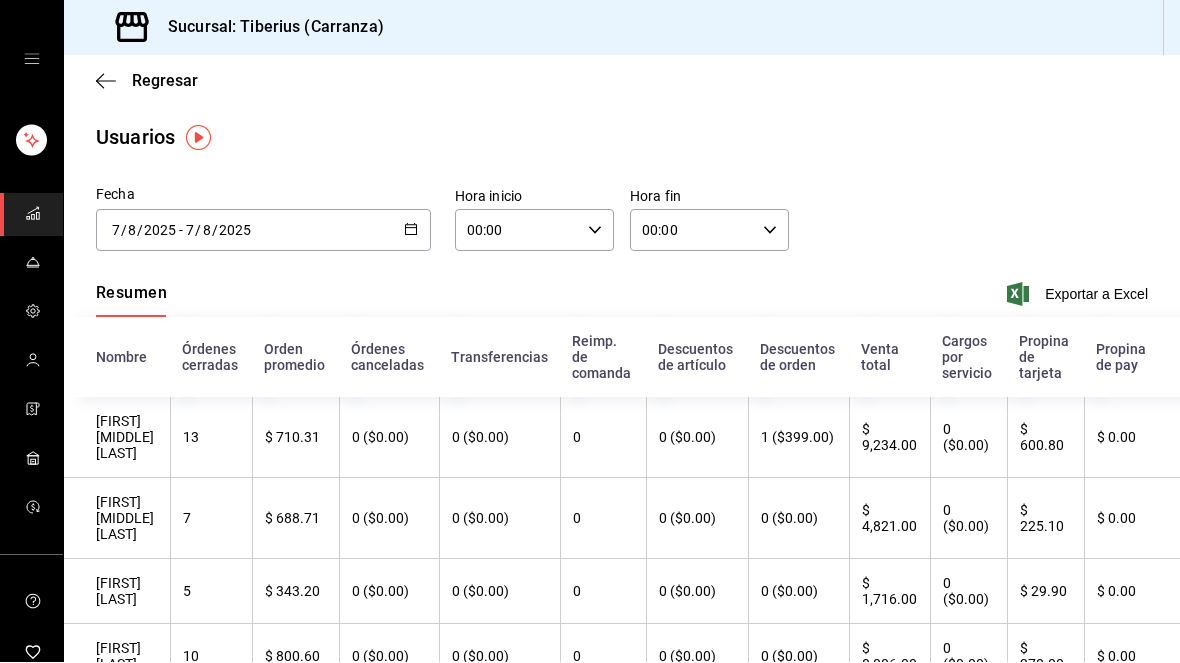 type on "2025-08-04" 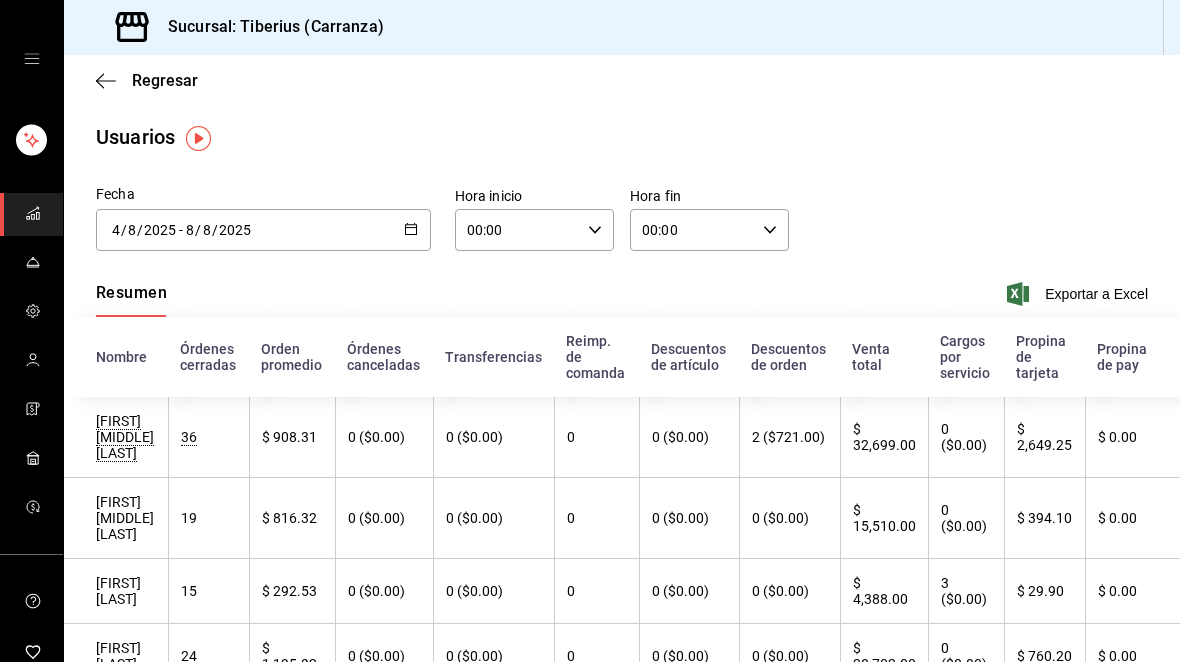 scroll, scrollTop: 0, scrollLeft: 0, axis: both 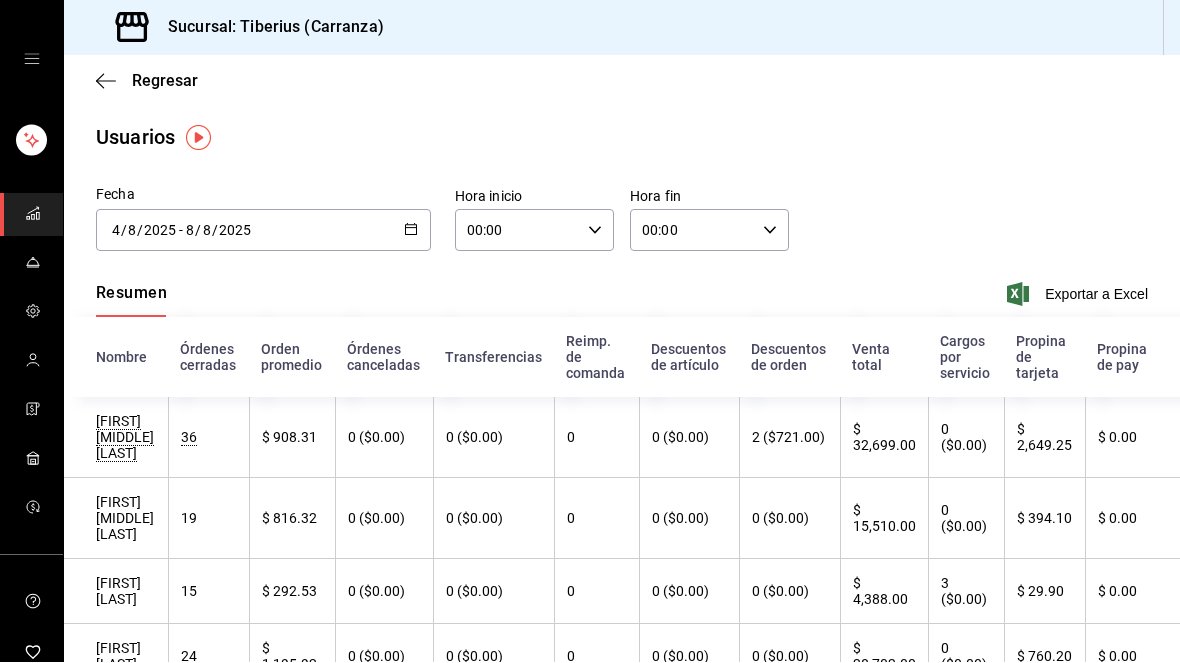 click on "4" at bounding box center [116, 231] 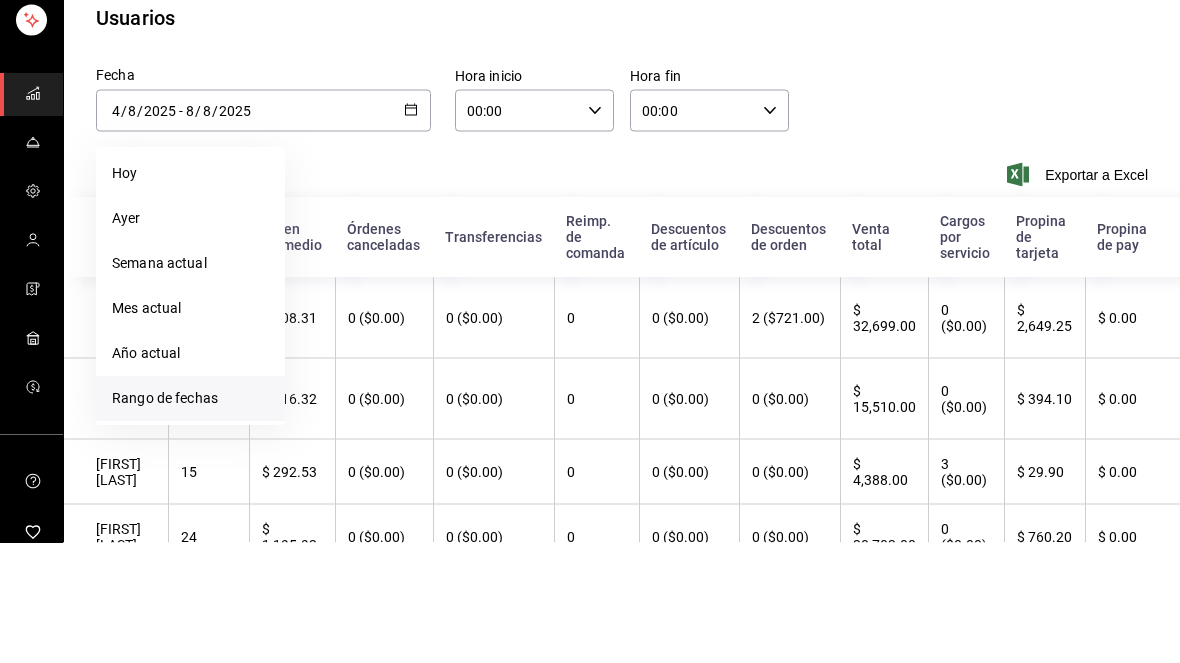click on "Fecha [DATE] [DATE] - [DATE] [DATE] Hoy Ayer Semana actual Mes actual Año actual Rango de fechas [MONTH] [YEAR] lun mar mié jue vie sáb dom 28 29 30 31 1 2 3 4 5 6 7 8 9 10 11 12 13 14 15 16 17 18 19 20 21 22 23 24 25 26 27 28 29 30 31 Hora inicio 00:00 Hora inicio Hora fin 00:00 Hora fin" at bounding box center [622, 230] 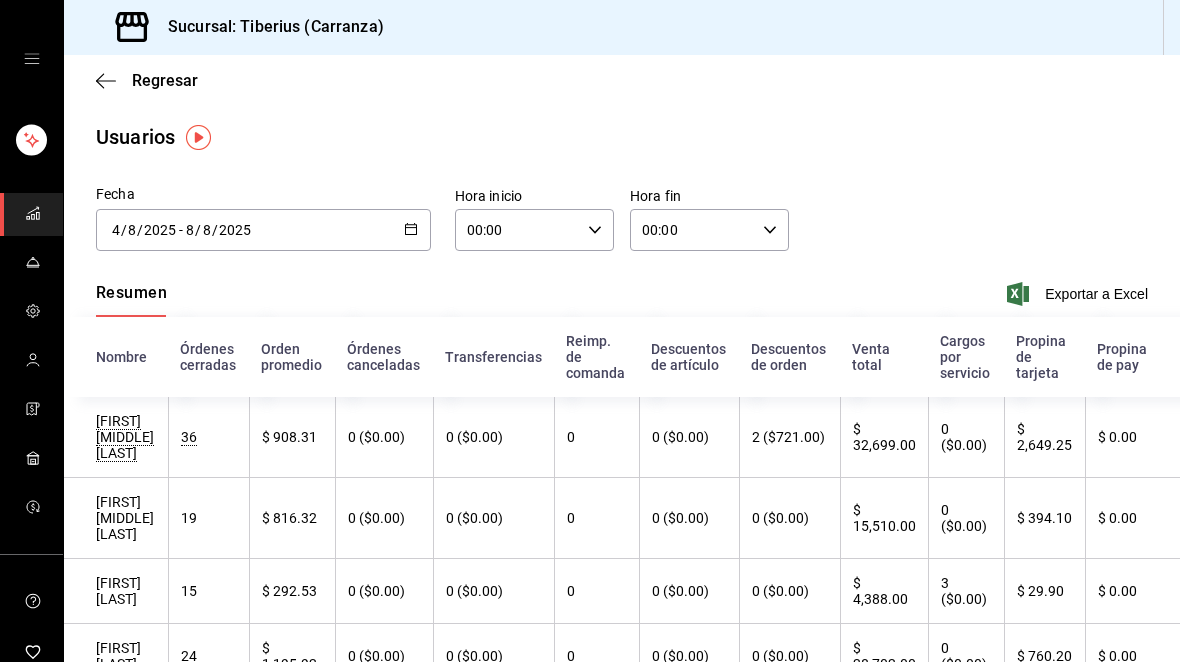click on "8" at bounding box center (132, 231) 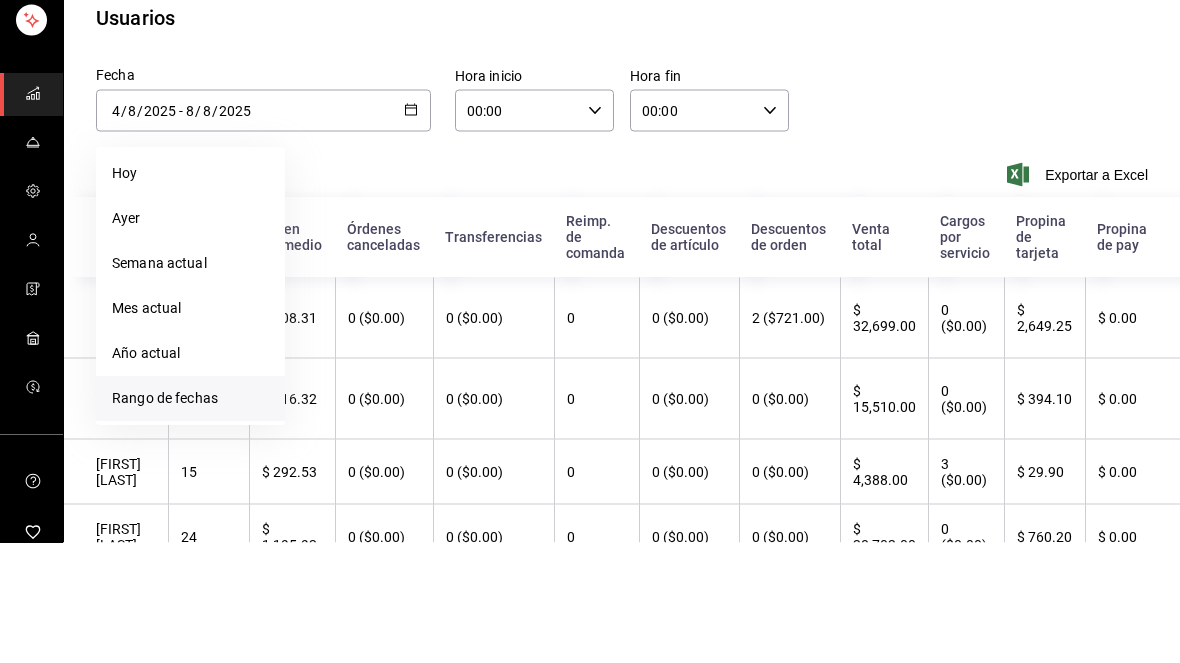 click on "Regresar Usuarios Fecha [DATE] [DATE] - [DATE] [DATE] Hoy Ayer Semana actual Mes actual Año actual Rango de fechas [MONTH] [YEAR] lun mar mié jue vie sáb dom 28 29 30 31 1 2 3 4 5 6 7 8 9 10 11 12 13 14 15 16 17 18 19 20 21 22 23 24 25 26 27 28 29 30 31 Hora inicio 00:00 Hora inicio Hora fin 00:00 Hora fin Resumen Exportar a Excel Nombre Órdenes cerradas Orden promedio Órdenes canceladas Transferencias Reimp. de comanda Descuentos de artículo Descuentos de orden Venta total Cargos por servicio Propina de tarjeta Propina de pay   [FIRST] [MIDDLE] [LAST]   36 $   908.31   0 ($0.00)   0 ($0.00)   0   0 ($0.00)   2 ($721.00) $   32,699.00   0 ($0.00) $   2,649.25 $   0.00   [FIRST] [MIDDLE] [LAST]   19 $   816.32   0 ($0.00)   0 ($0.00)   0   0 ($0.00)   0 ($0.00) $   15,510.00   0 ($0.00) $   394.10 $   0.00   [FIRST] [LAST]   15 $   292.53   0 ($0.00)   0 ($0.00)   0   0 ($0.00)   0 ($0.00) $   4,388.00   3 ($0.00) $   29.90 $   0.00   [FIRST] [LAST]   24 $   1,195.92   0 ($0.00)" at bounding box center (622, 575) 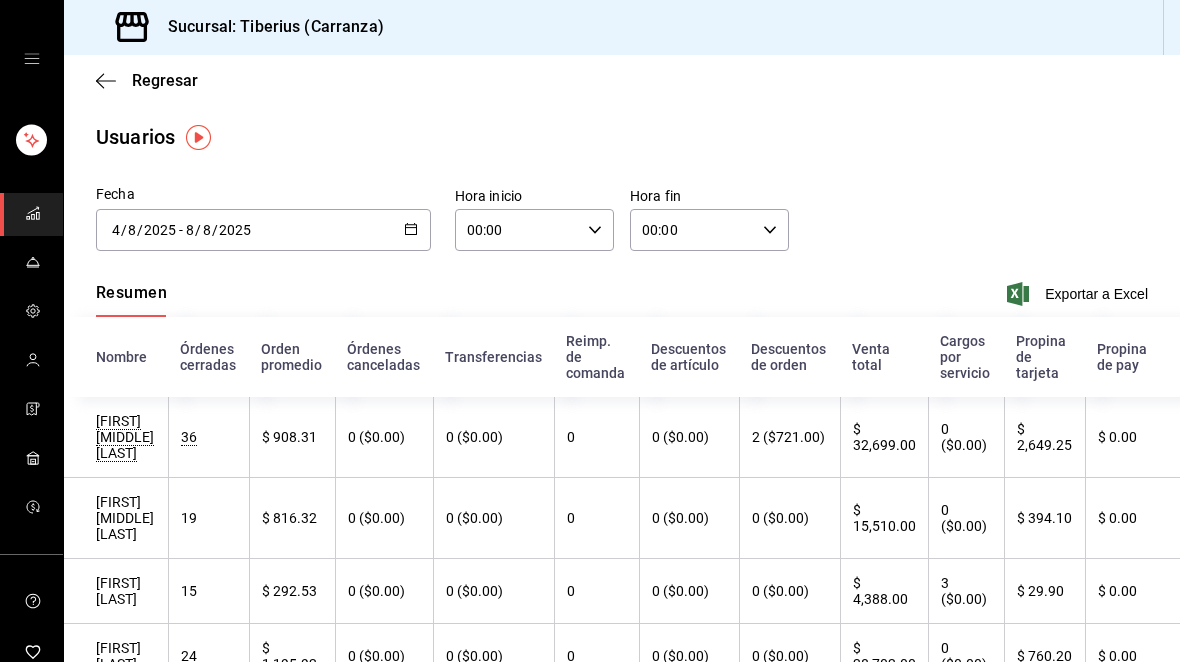 click on "2025-08-04 4 / 8 / 2025 - 2025-08-08 8 / 8 / 2025" at bounding box center (263, 231) 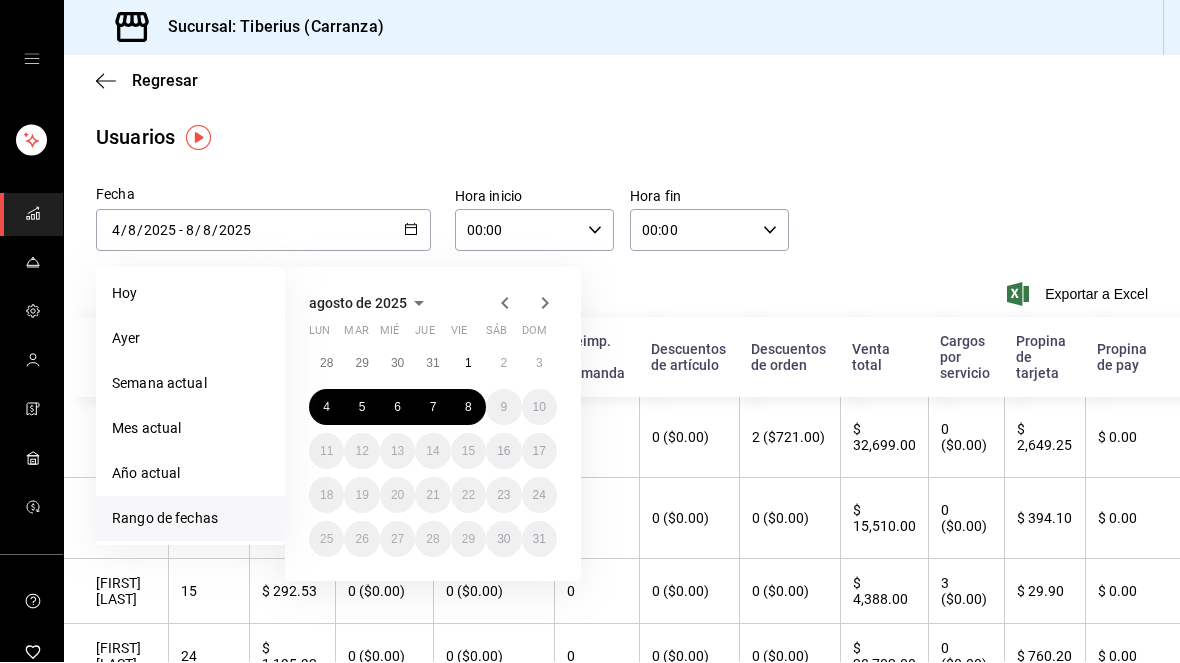 click on "28" at bounding box center (326, 364) 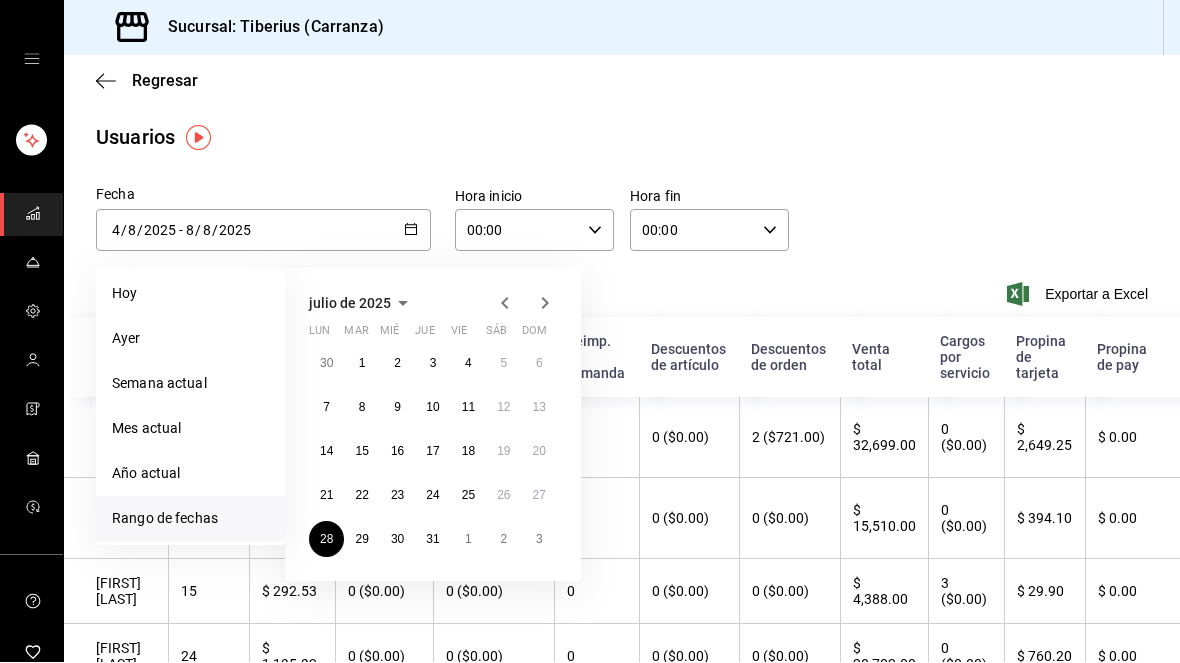 click on "3" at bounding box center (539, 540) 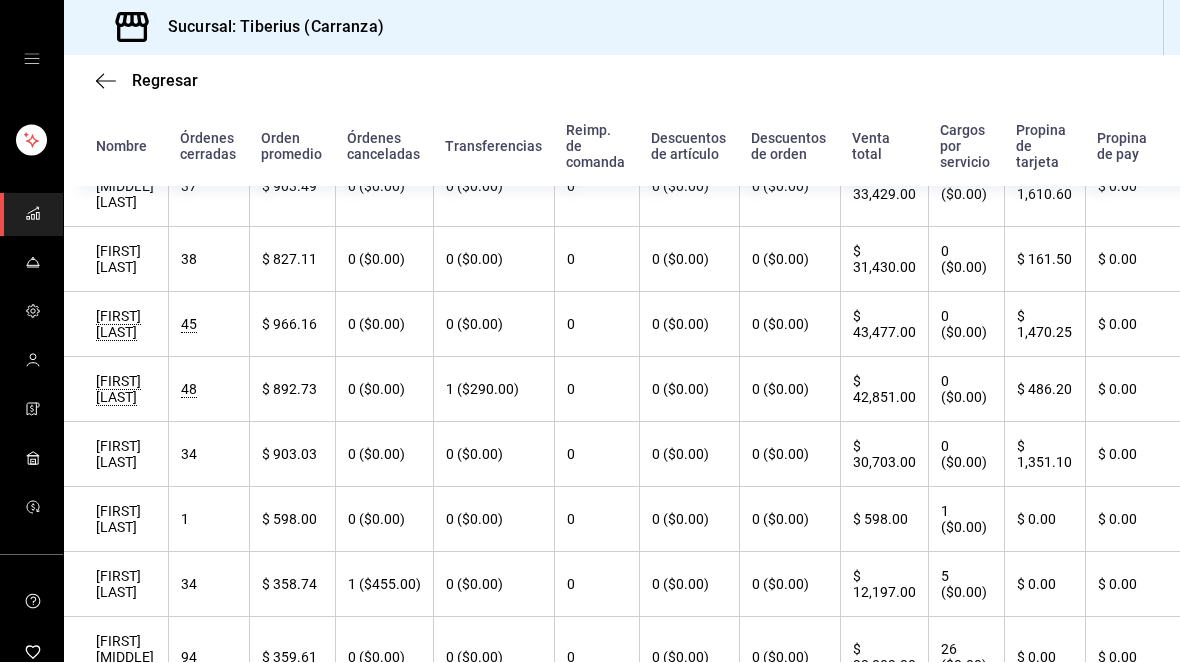scroll, scrollTop: 464, scrollLeft: 0, axis: vertical 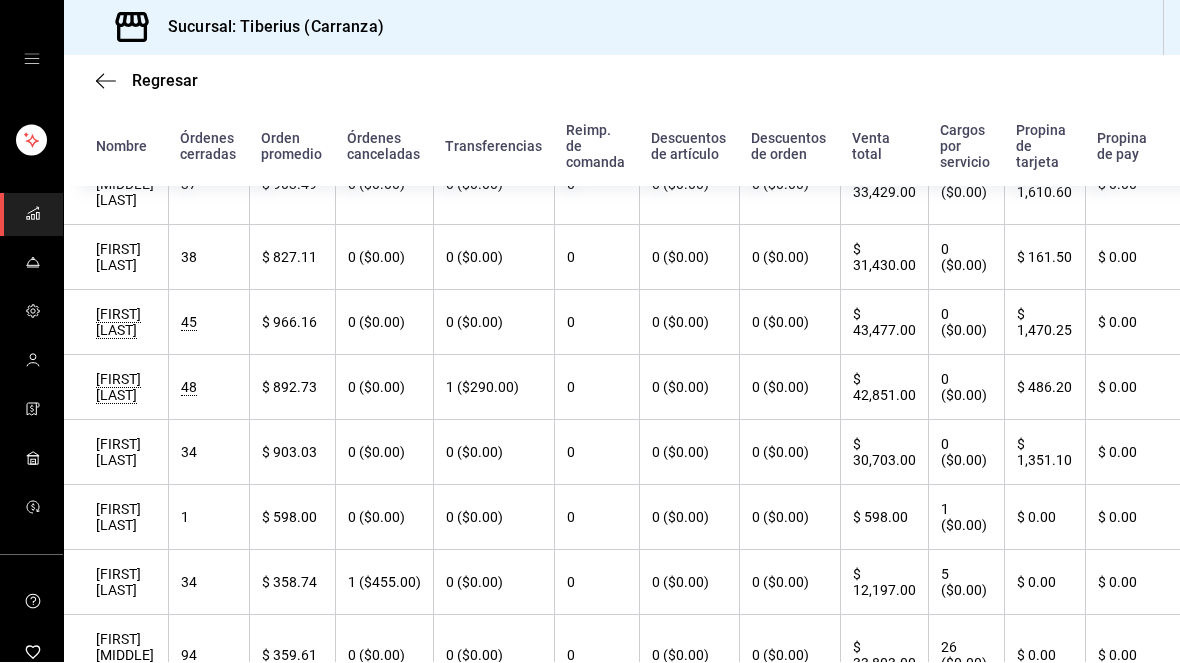 click on "$   0.00" at bounding box center (1132, 258) 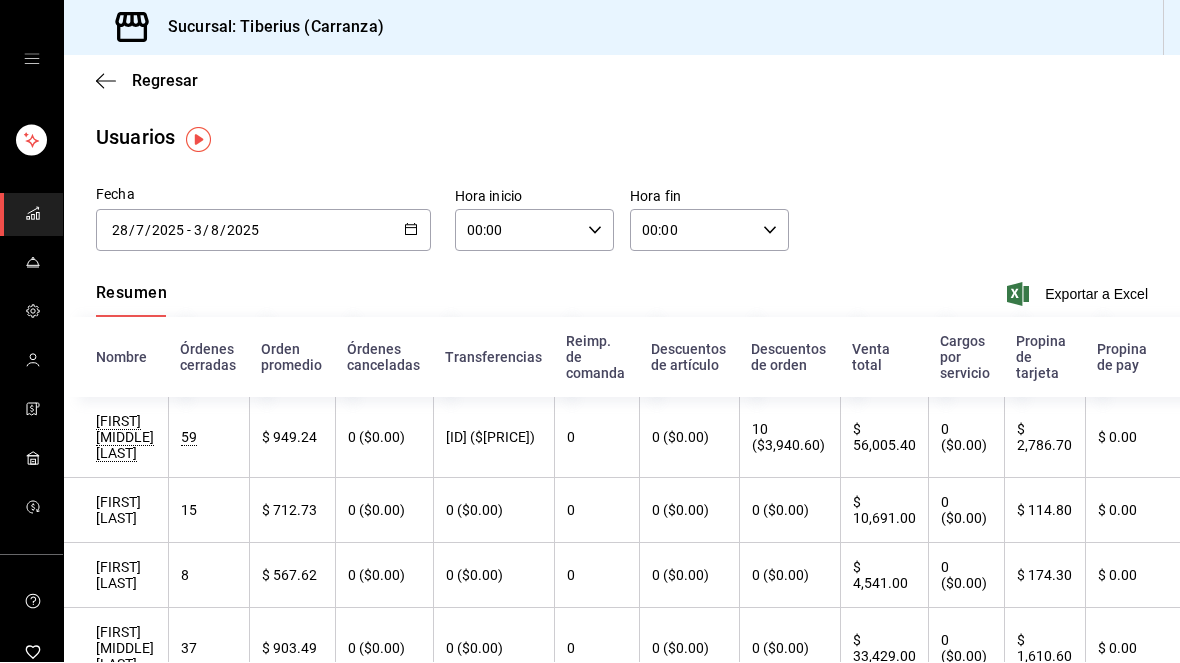 scroll, scrollTop: 0, scrollLeft: 0, axis: both 